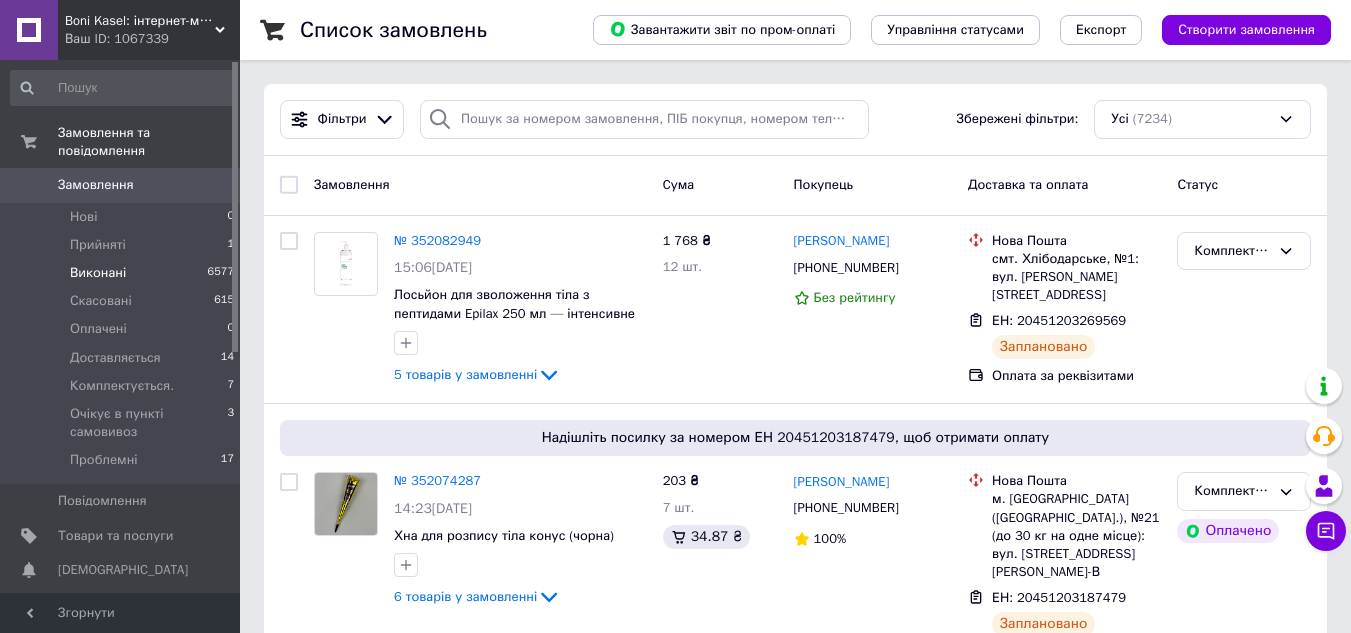 scroll, scrollTop: 0, scrollLeft: 0, axis: both 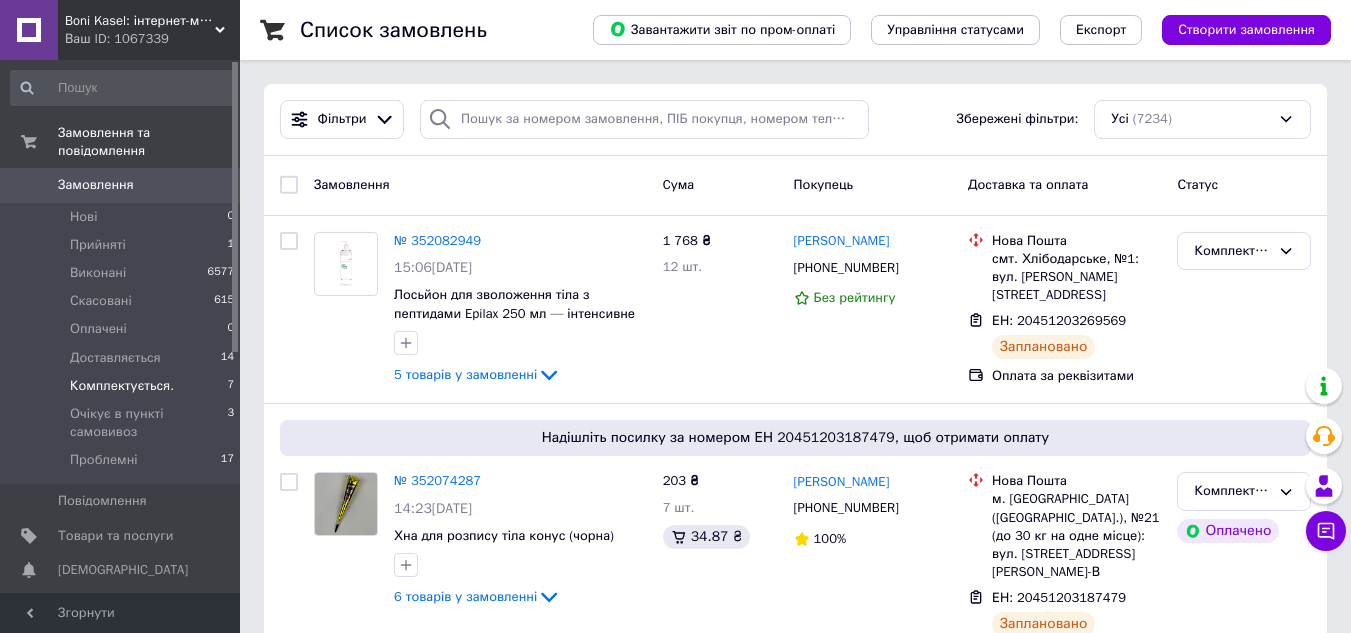 click on "Комплектується." at bounding box center [122, 386] 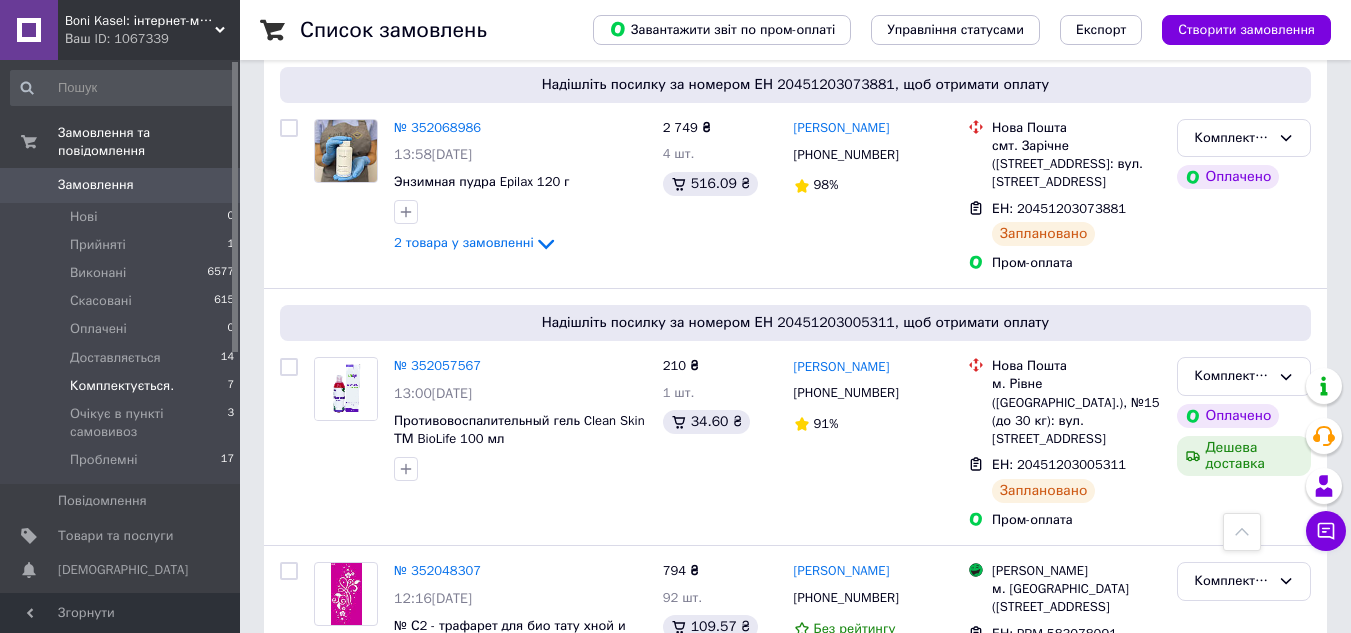 scroll, scrollTop: 600, scrollLeft: 0, axis: vertical 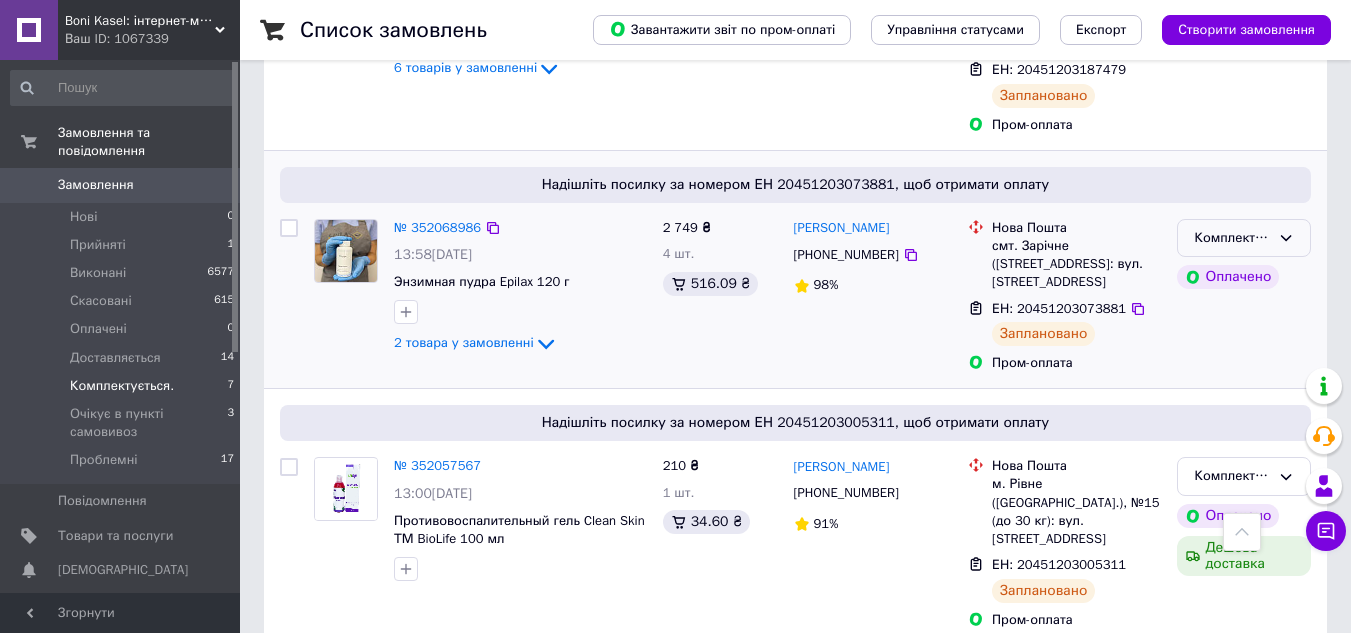 click 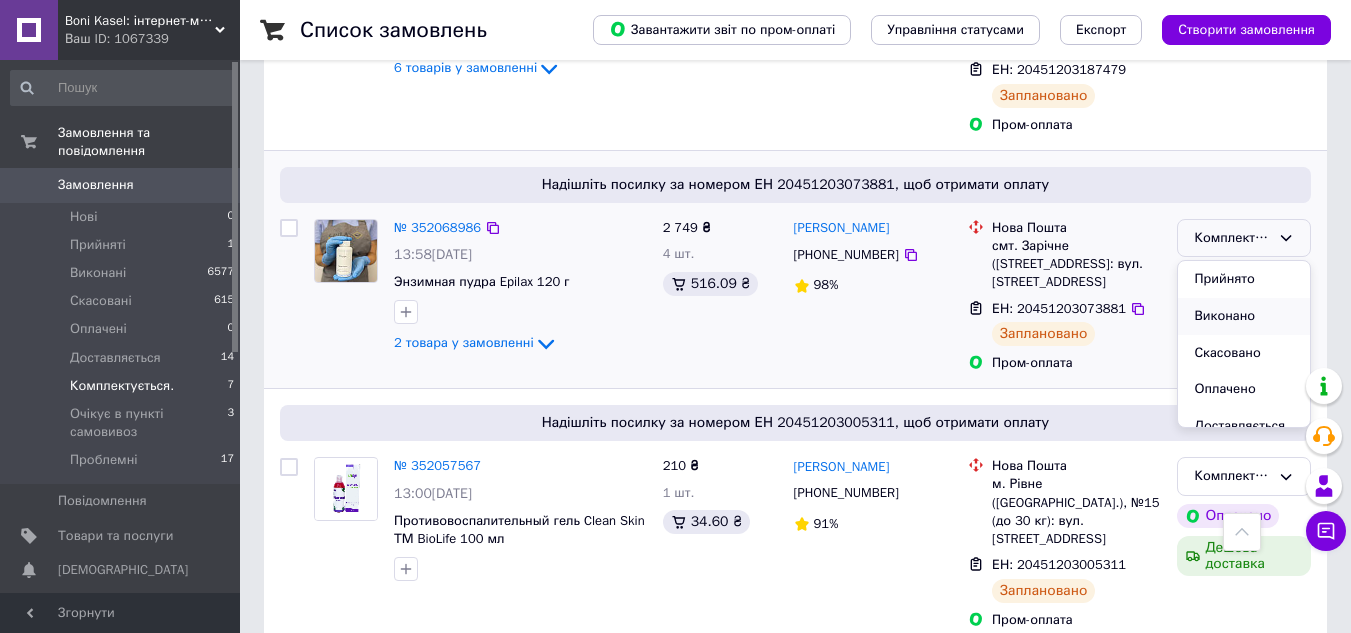 scroll, scrollTop: 100, scrollLeft: 0, axis: vertical 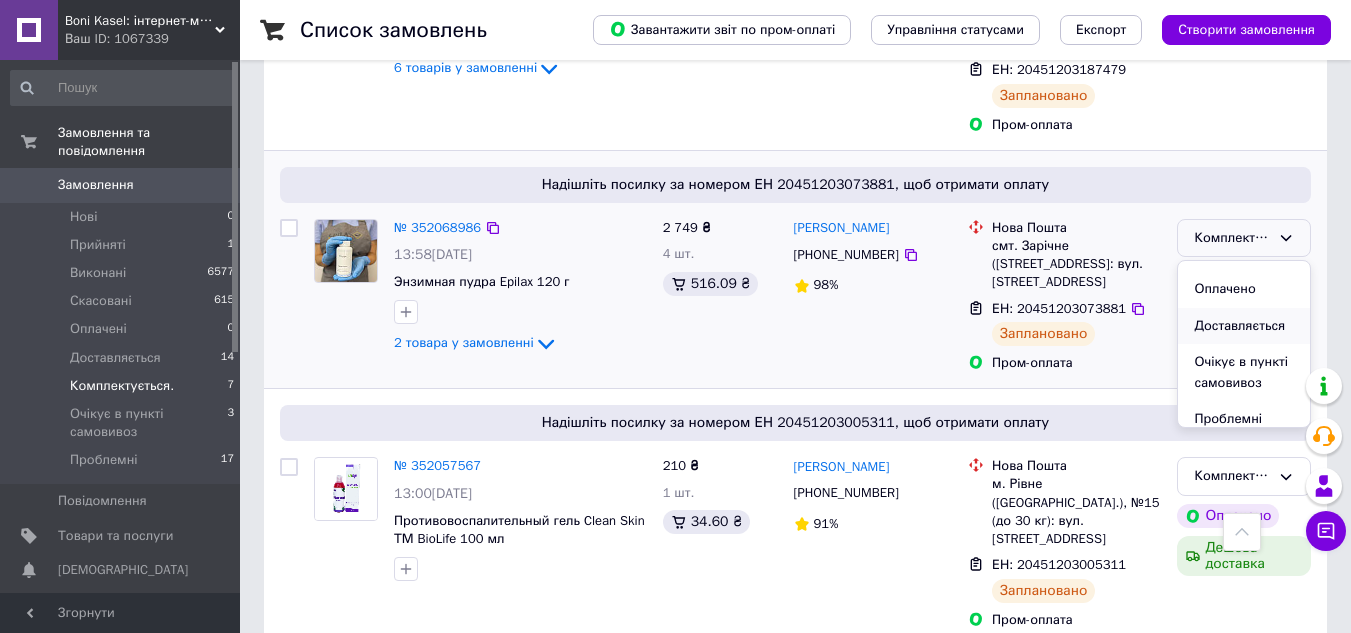 click on "Доставляється" at bounding box center (1244, 326) 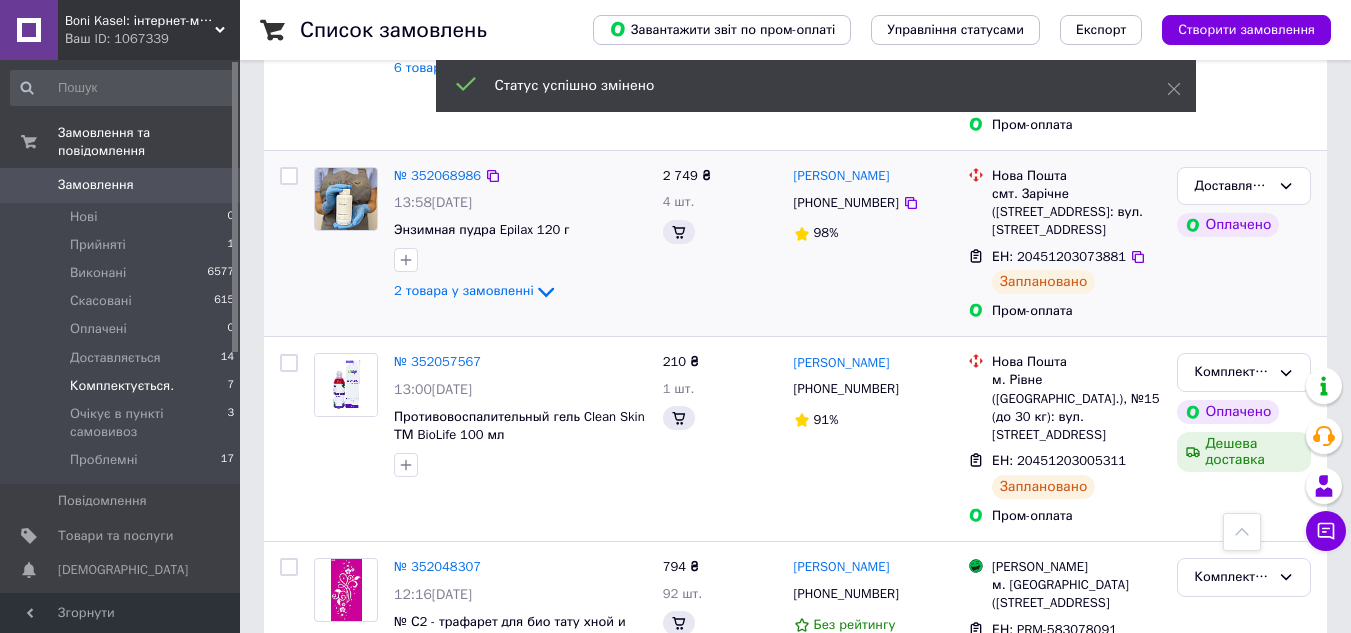 scroll, scrollTop: 600, scrollLeft: 0, axis: vertical 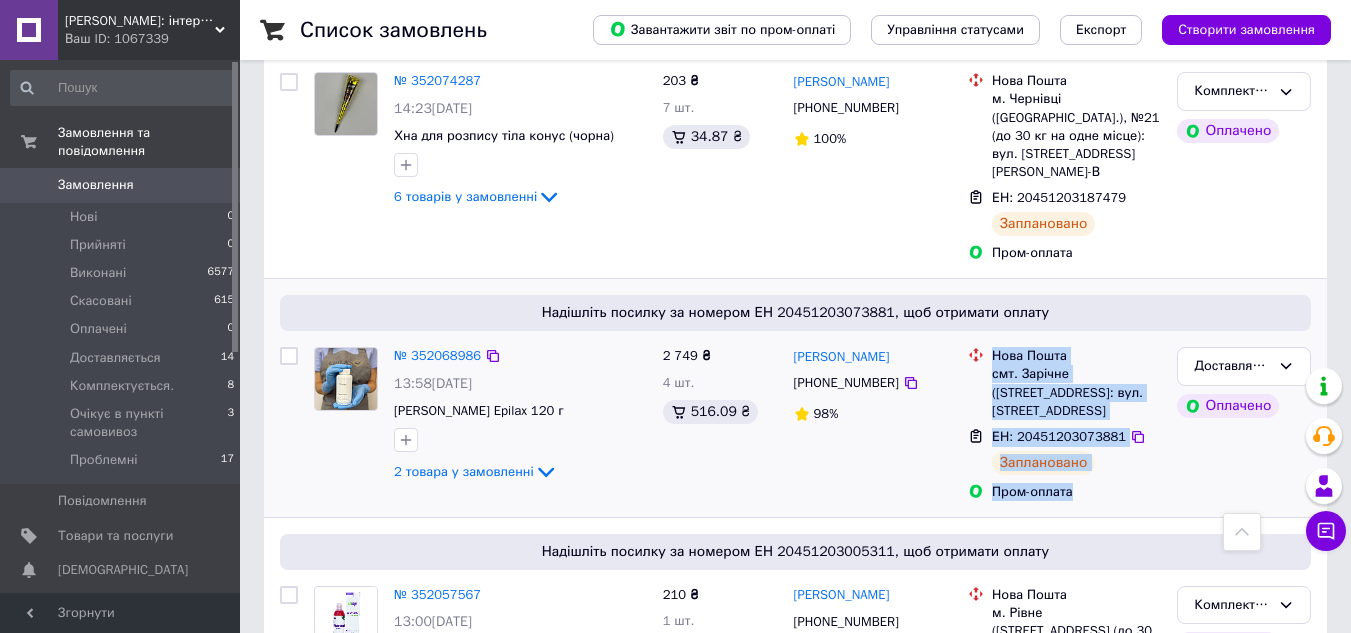 drag, startPoint x: 994, startPoint y: 335, endPoint x: 1095, endPoint y: 476, distance: 173.44164 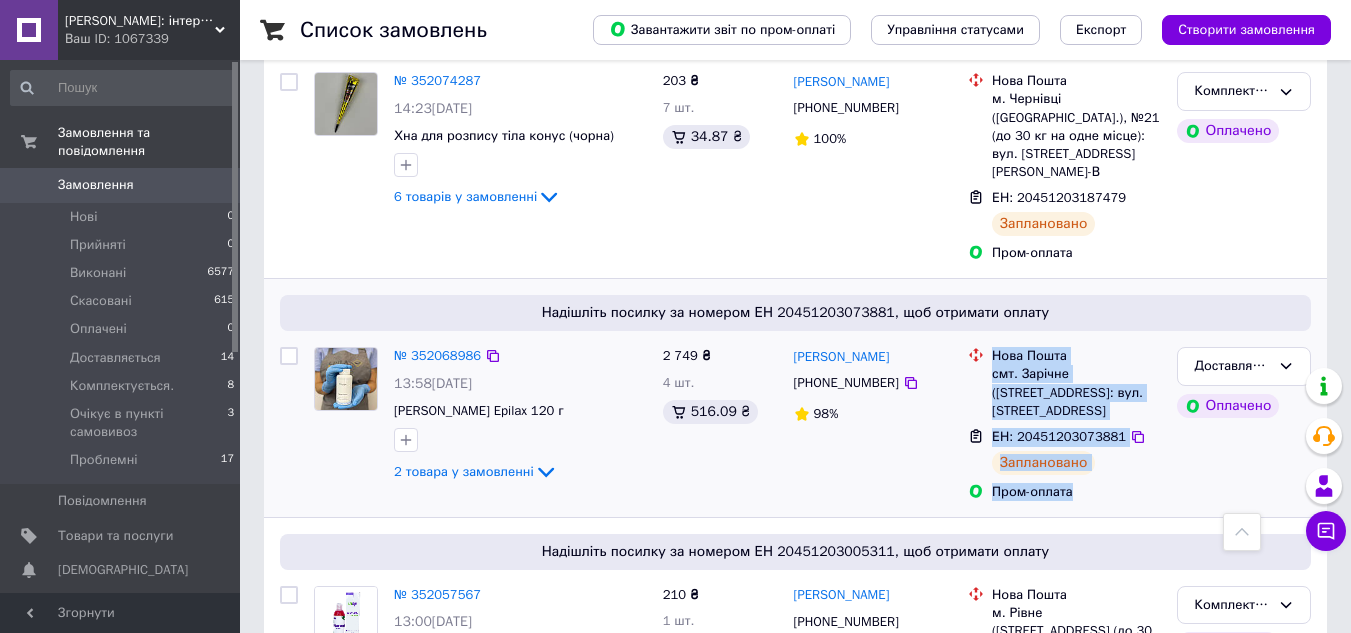 copy on "Нова Пошта смт. Зарічне (Рівненська обл., Вараський р-н.), №1: вул. Аерофлотська, 2б ЕН: 20451203073881 Заплановано Пром-оплата" 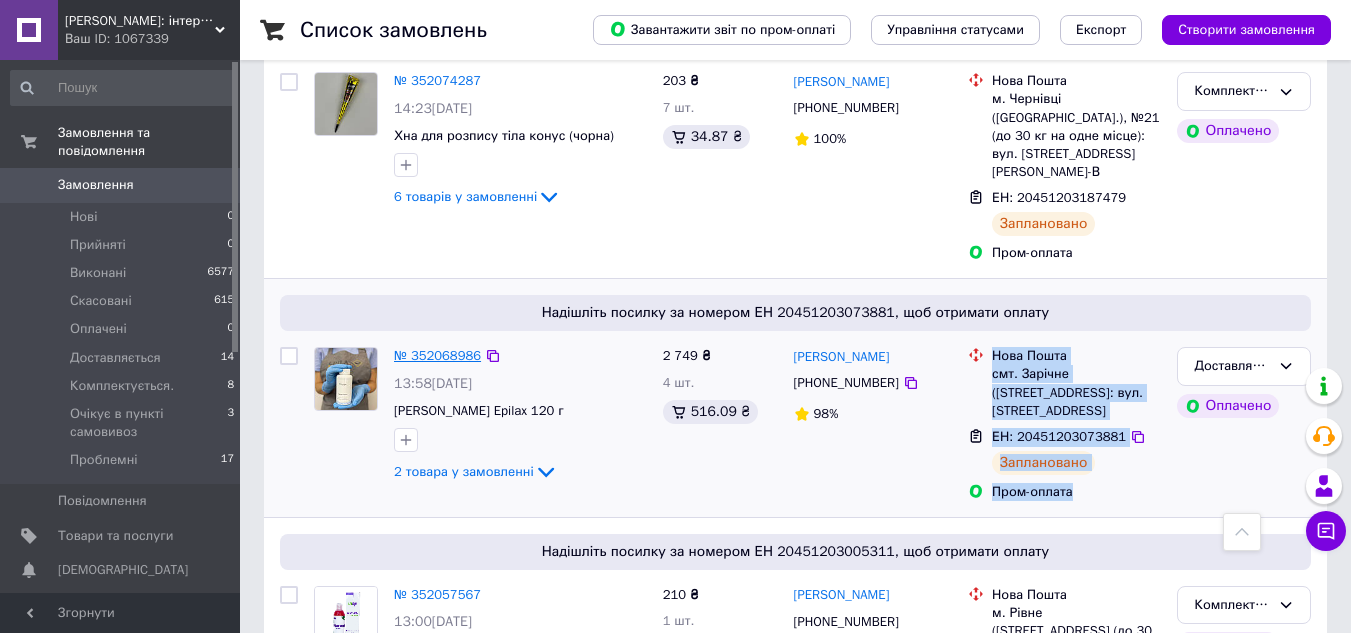 click on "№ 352068986" at bounding box center [437, 355] 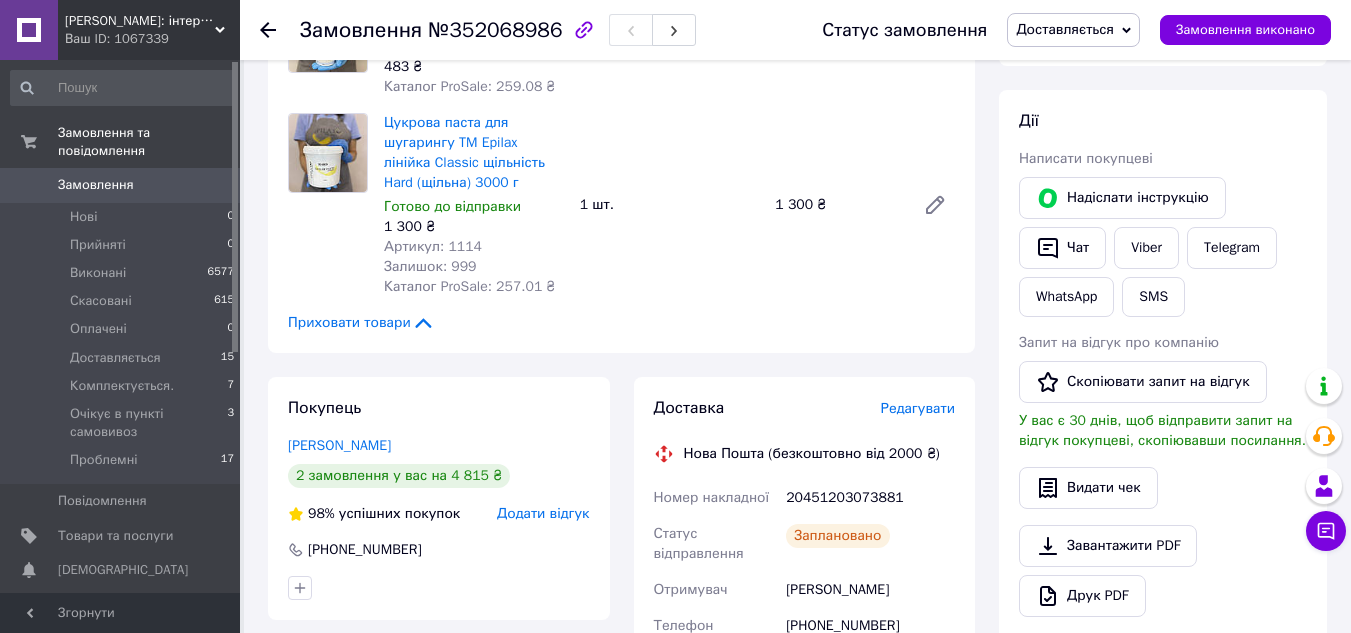 scroll, scrollTop: 400, scrollLeft: 0, axis: vertical 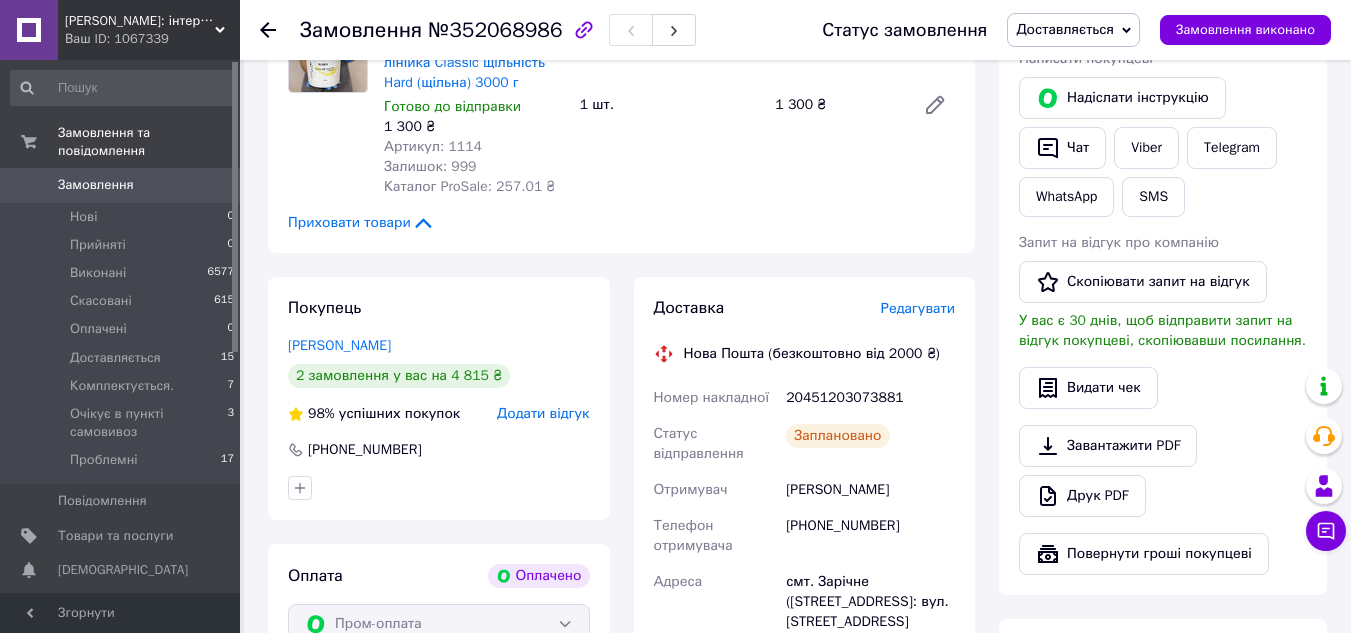 click 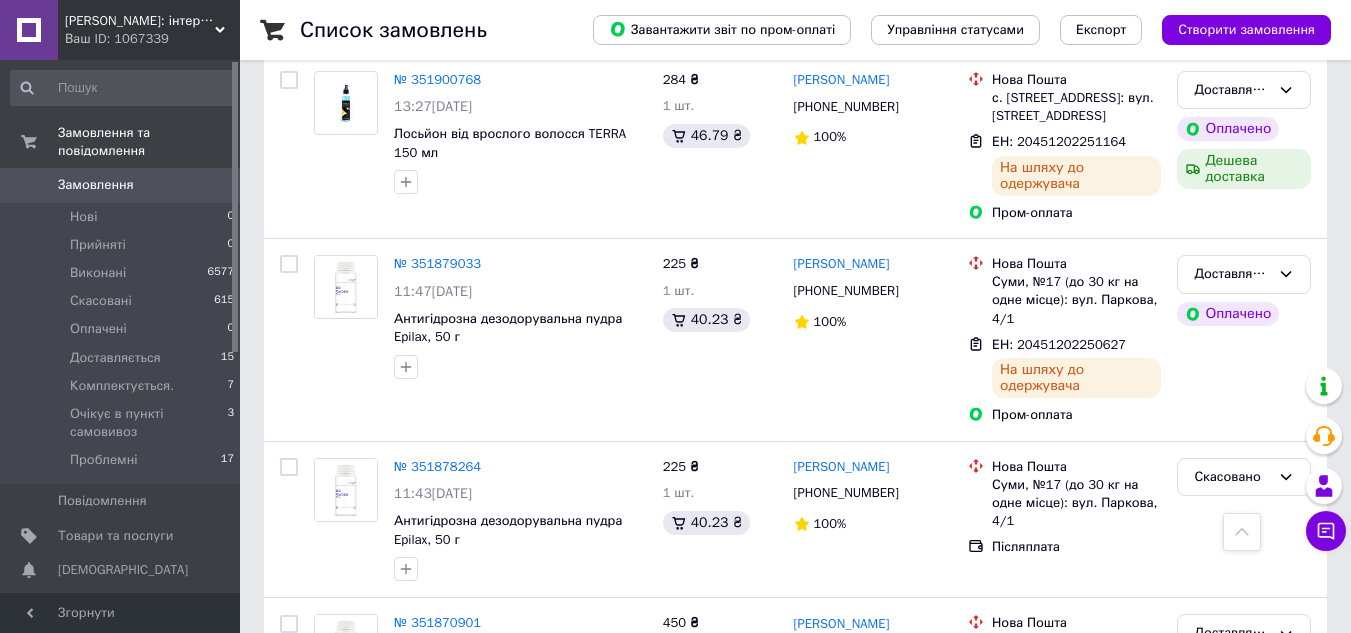 scroll, scrollTop: 1600, scrollLeft: 0, axis: vertical 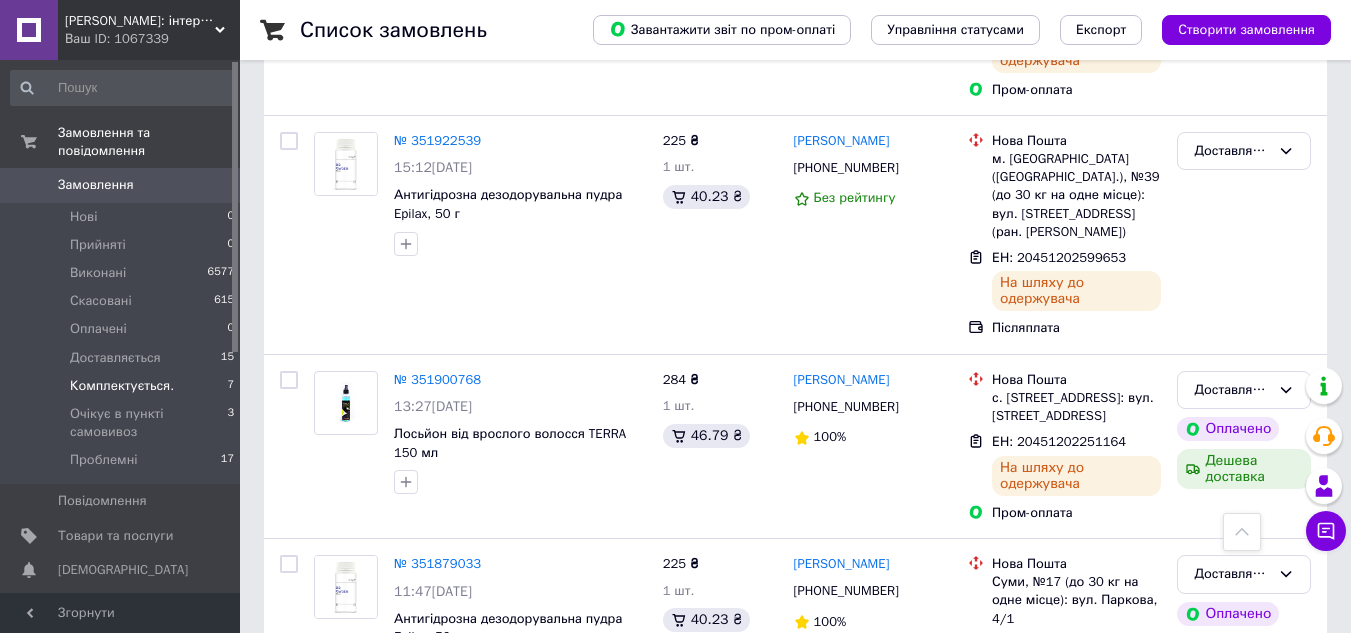click on "Комплектується." at bounding box center (122, 386) 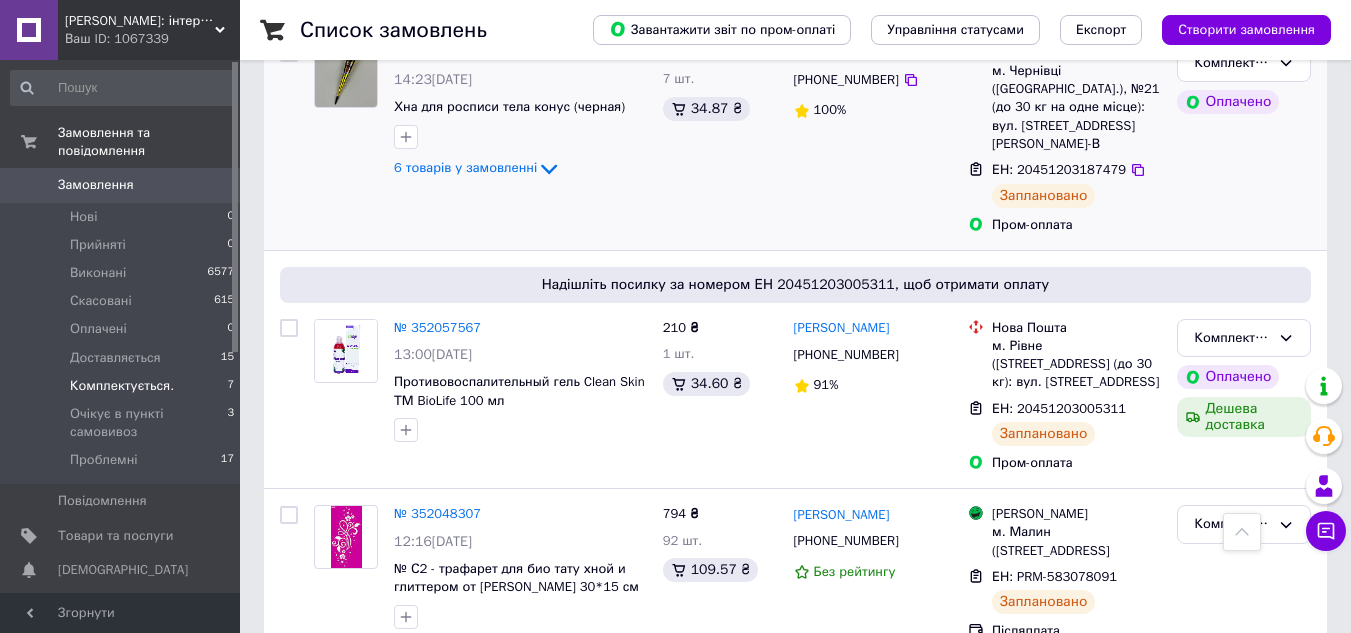 scroll, scrollTop: 600, scrollLeft: 0, axis: vertical 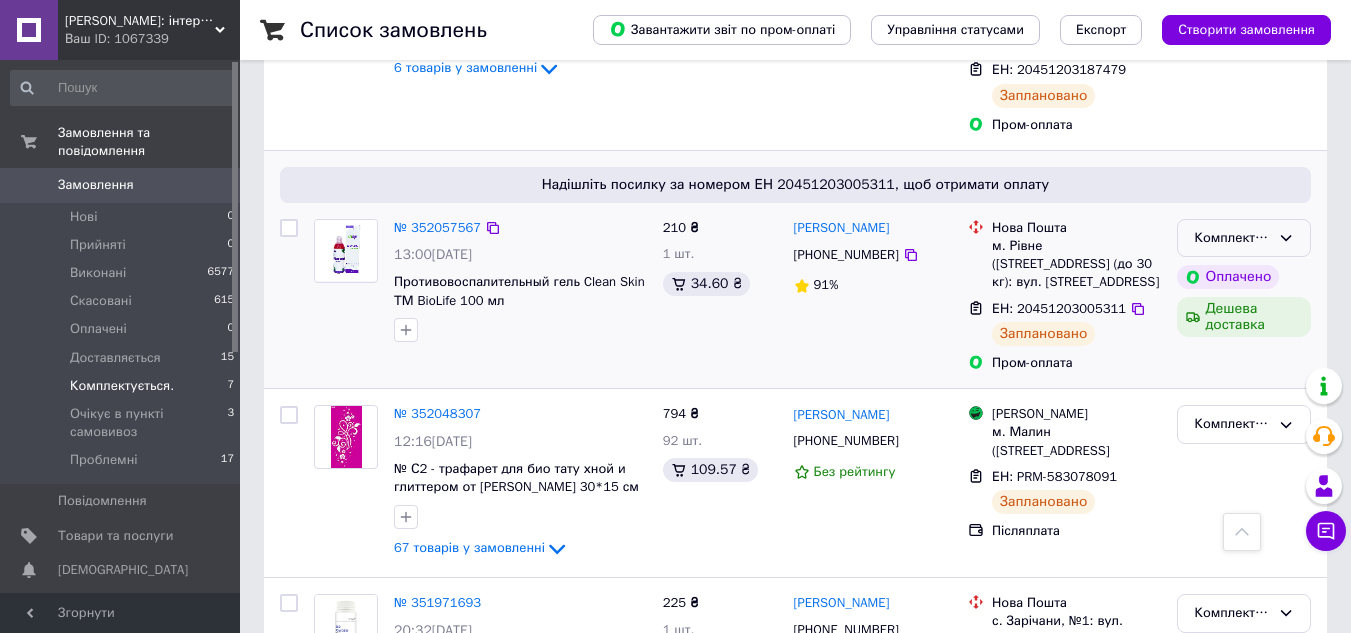 click 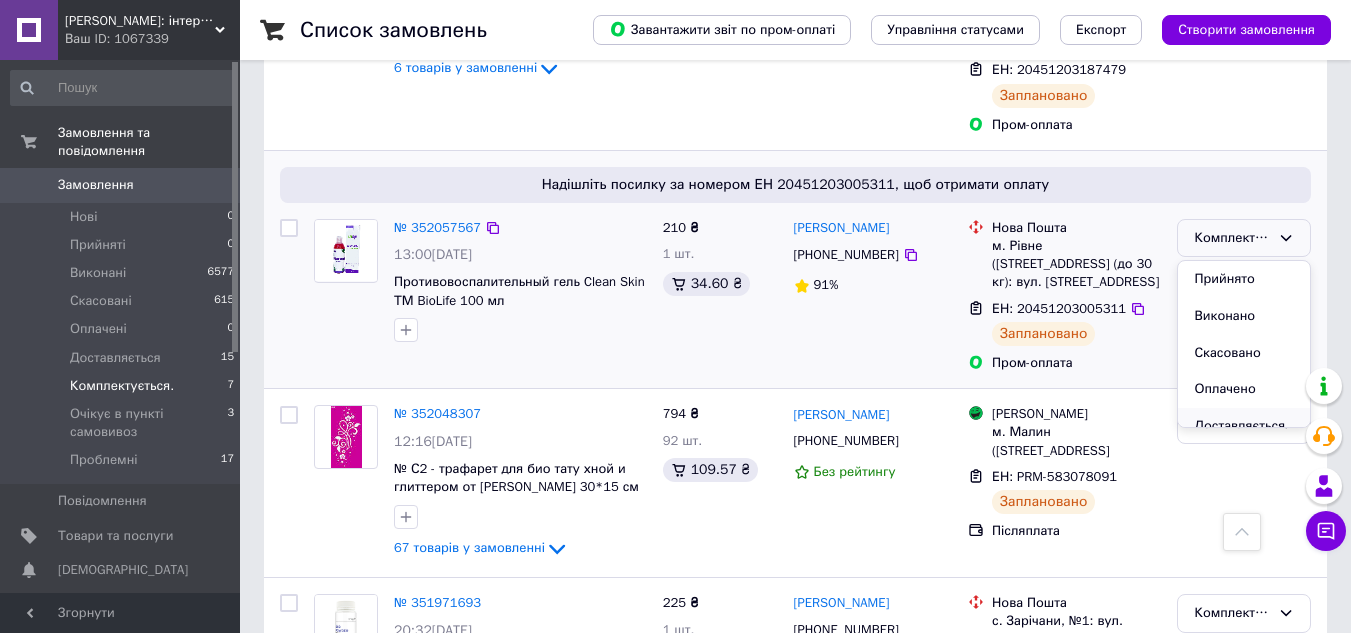 scroll, scrollTop: 100, scrollLeft: 0, axis: vertical 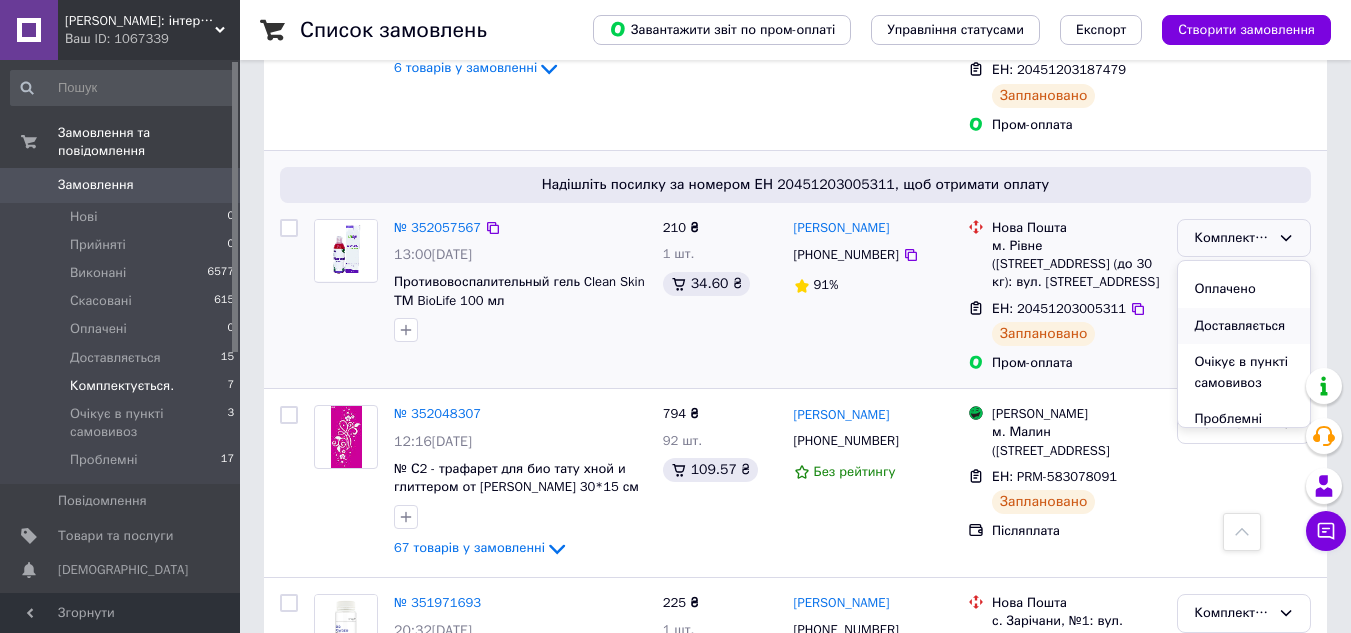 click on "Доставляється" at bounding box center (1244, 326) 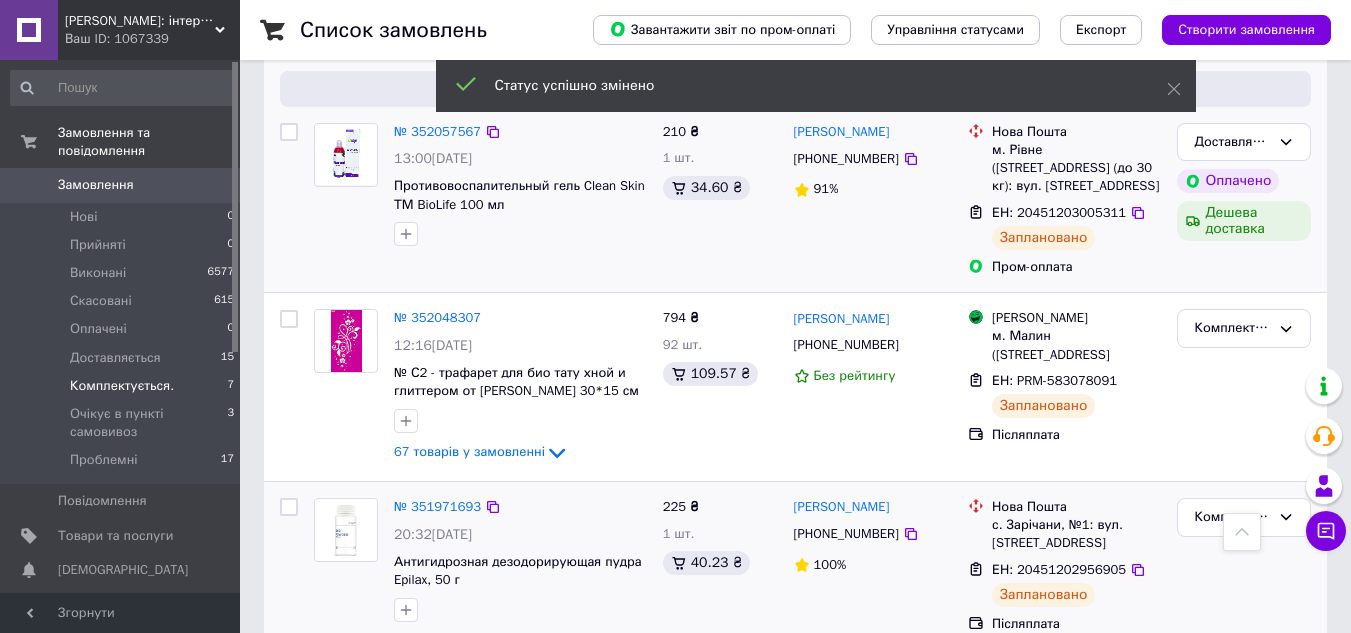 scroll, scrollTop: 800, scrollLeft: 0, axis: vertical 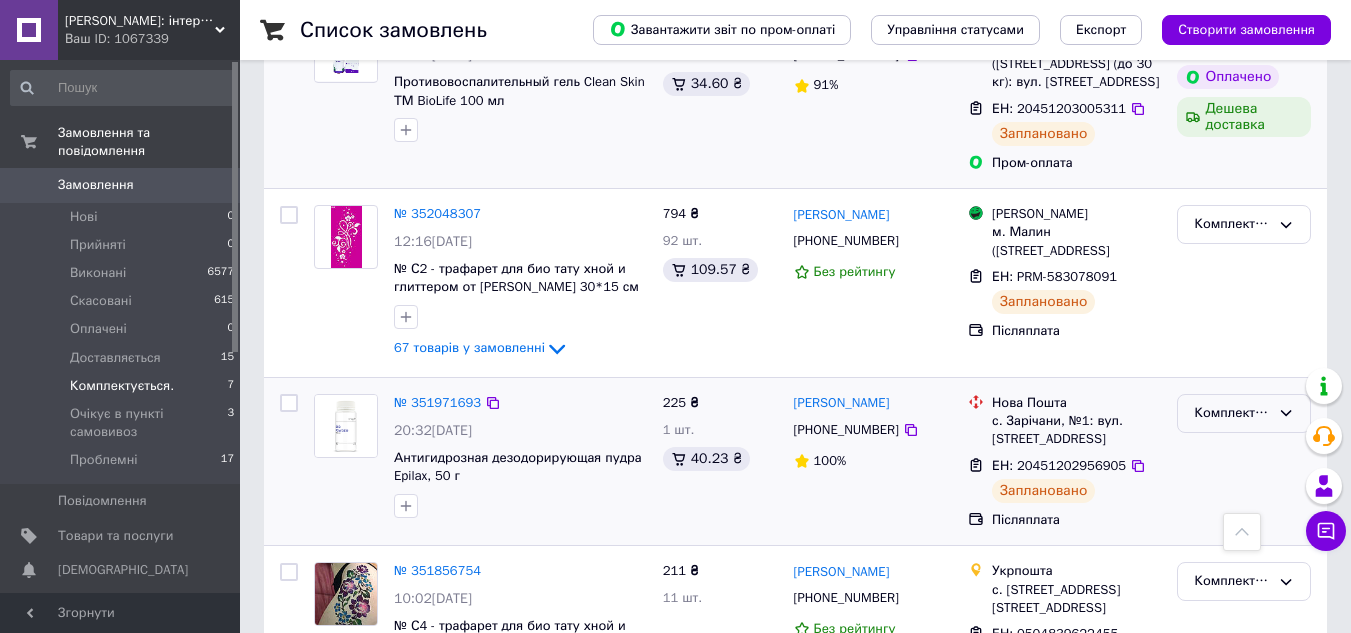 click 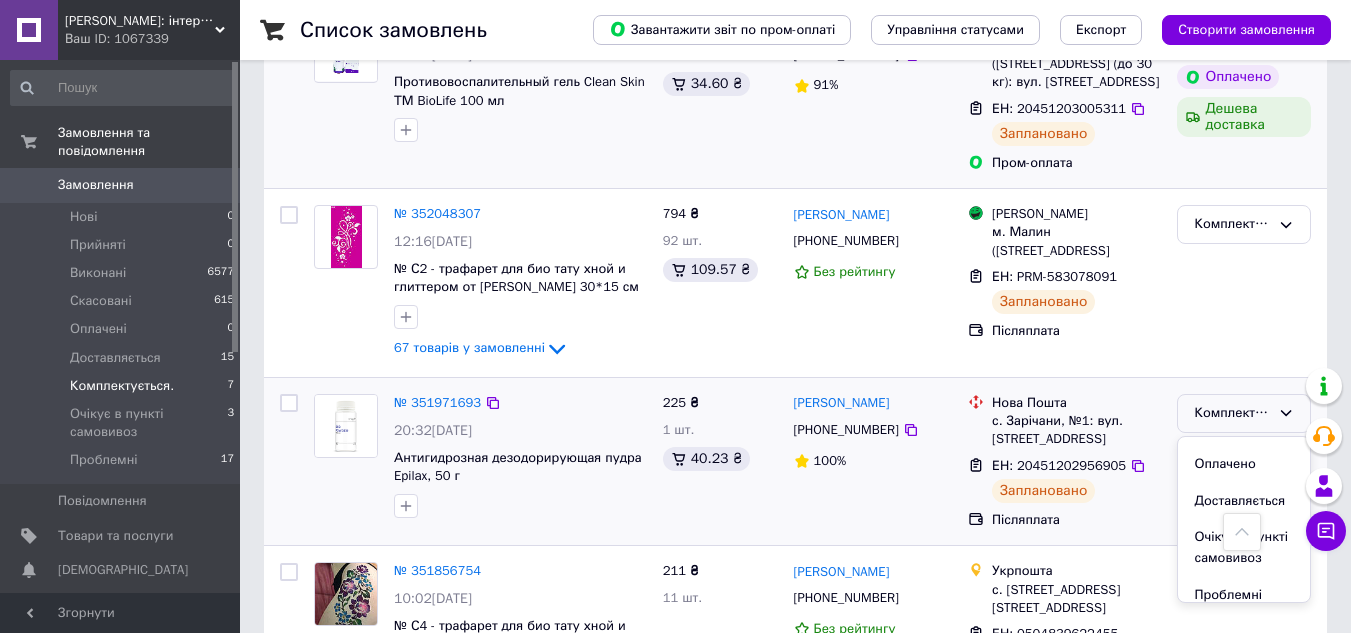 scroll, scrollTop: 111, scrollLeft: 0, axis: vertical 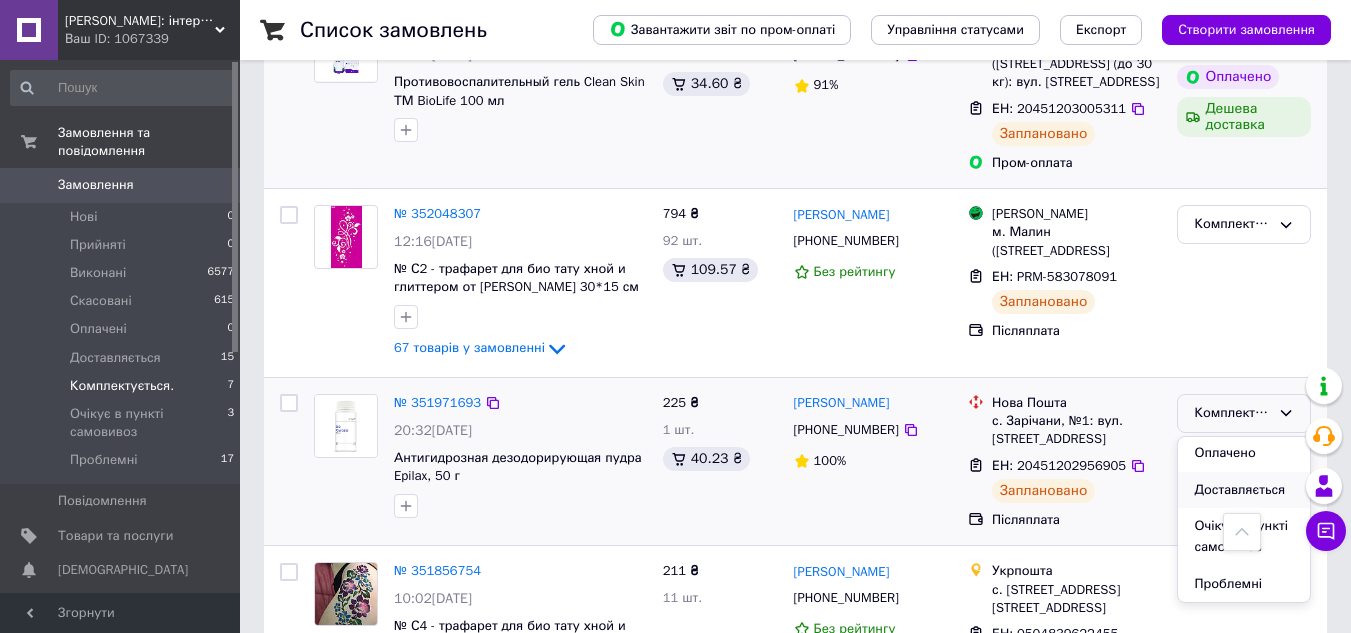 click on "Доставляється" at bounding box center (1244, 490) 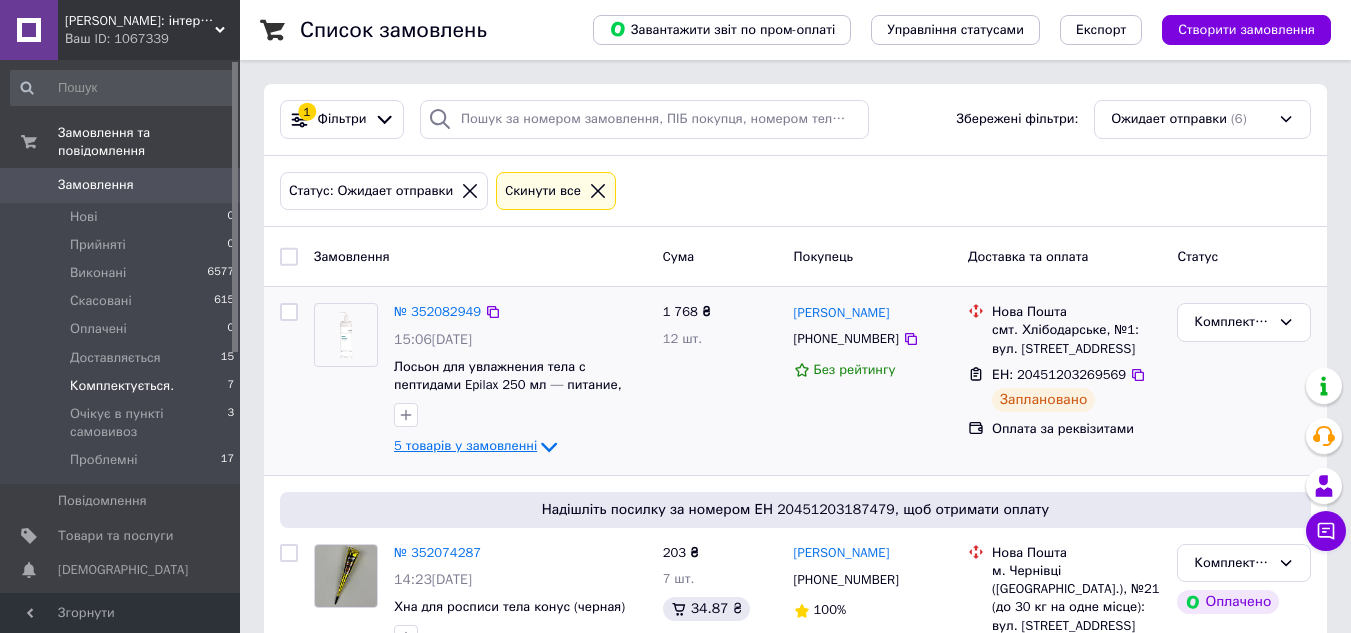 scroll, scrollTop: 100, scrollLeft: 0, axis: vertical 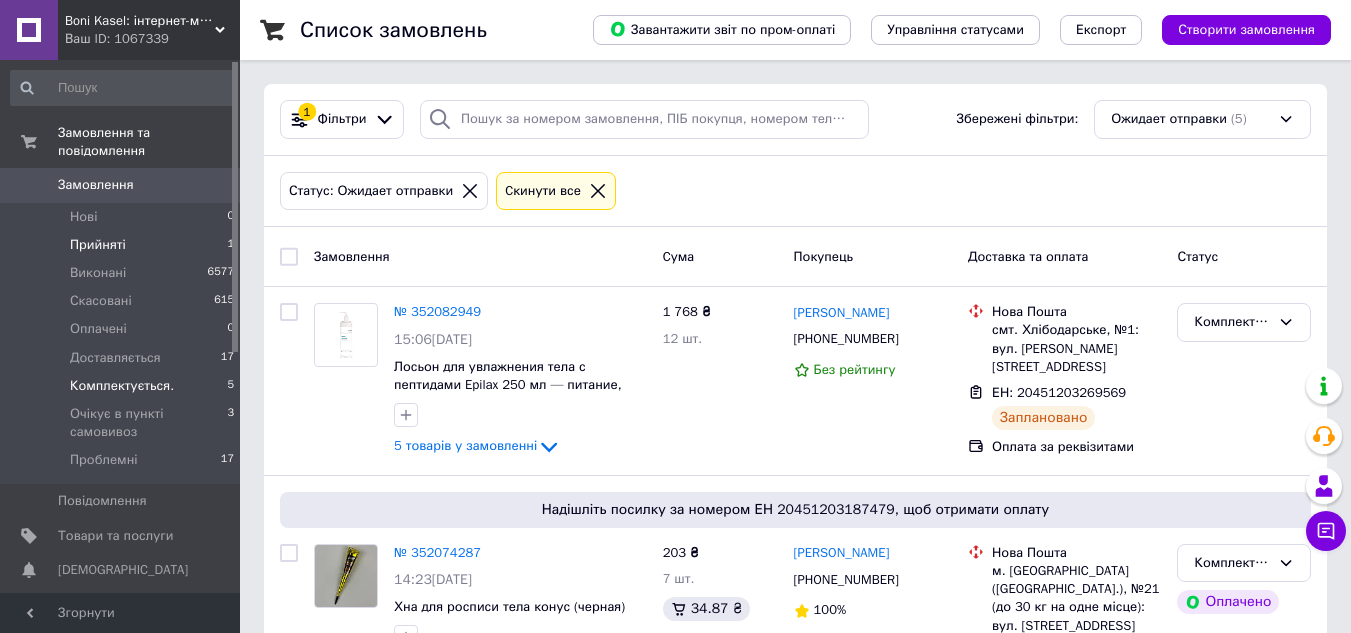 click on "Прийняті" at bounding box center [98, 245] 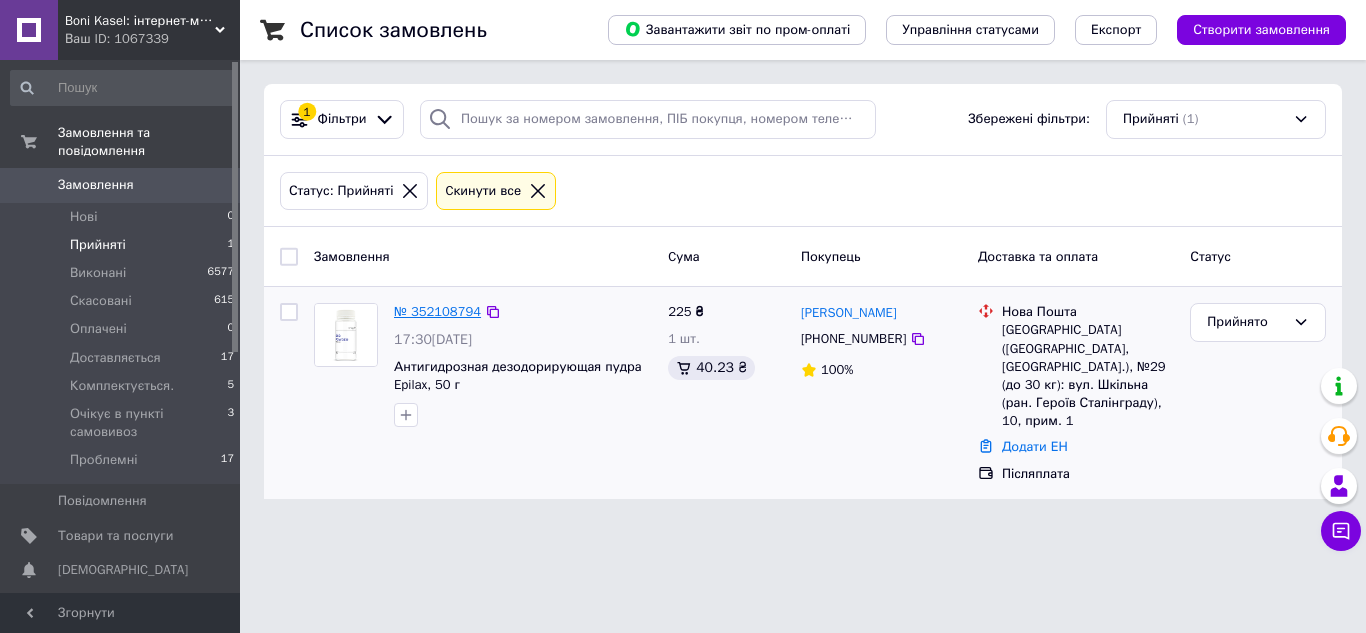 click on "№ 352108794" at bounding box center [437, 311] 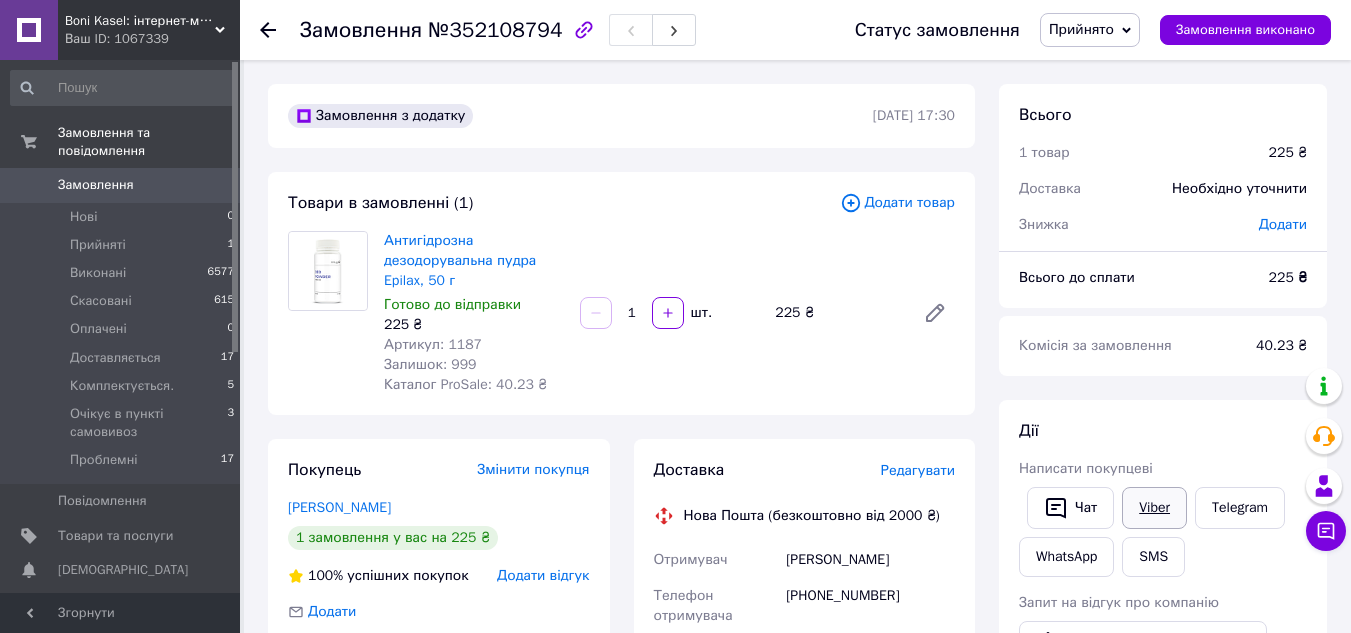 click on "Viber" at bounding box center (1154, 508) 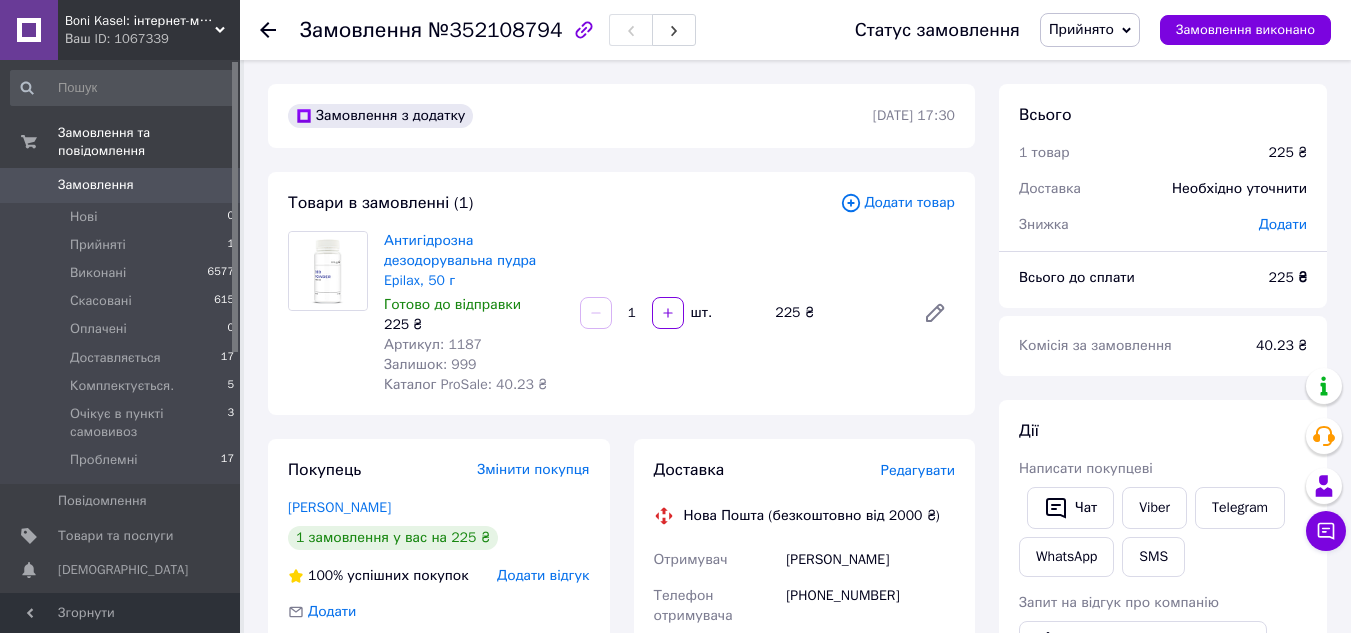 click 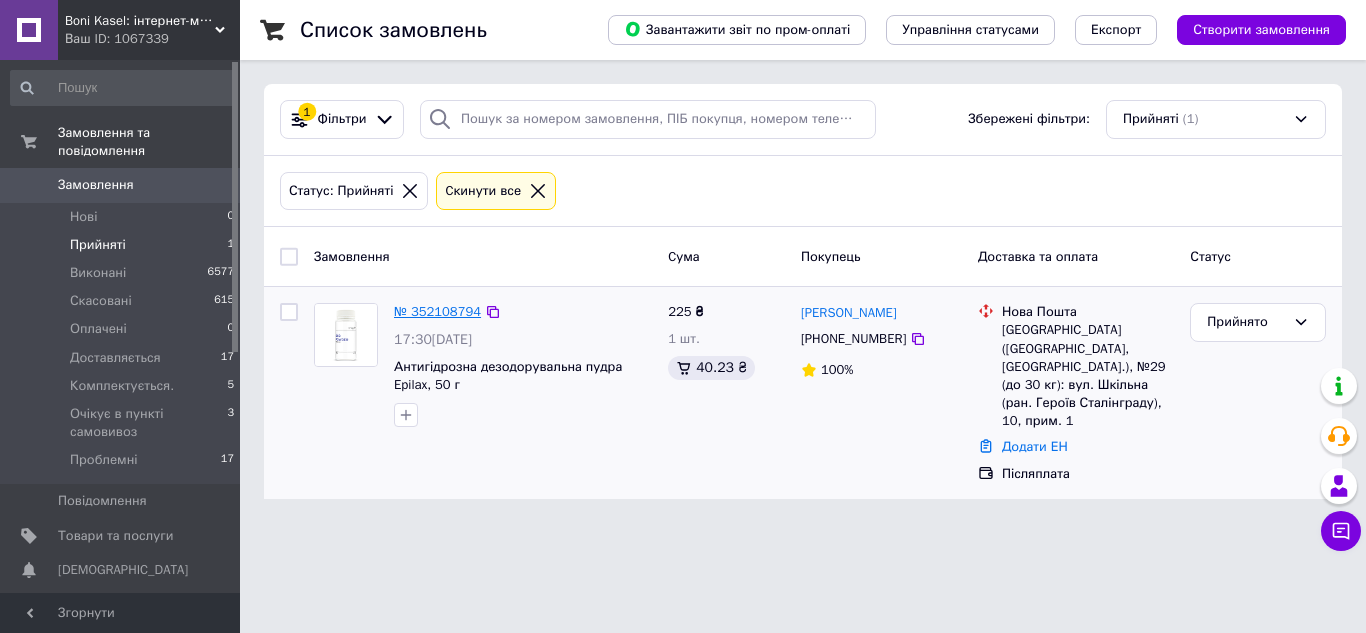 click on "№ 352108794" at bounding box center [437, 311] 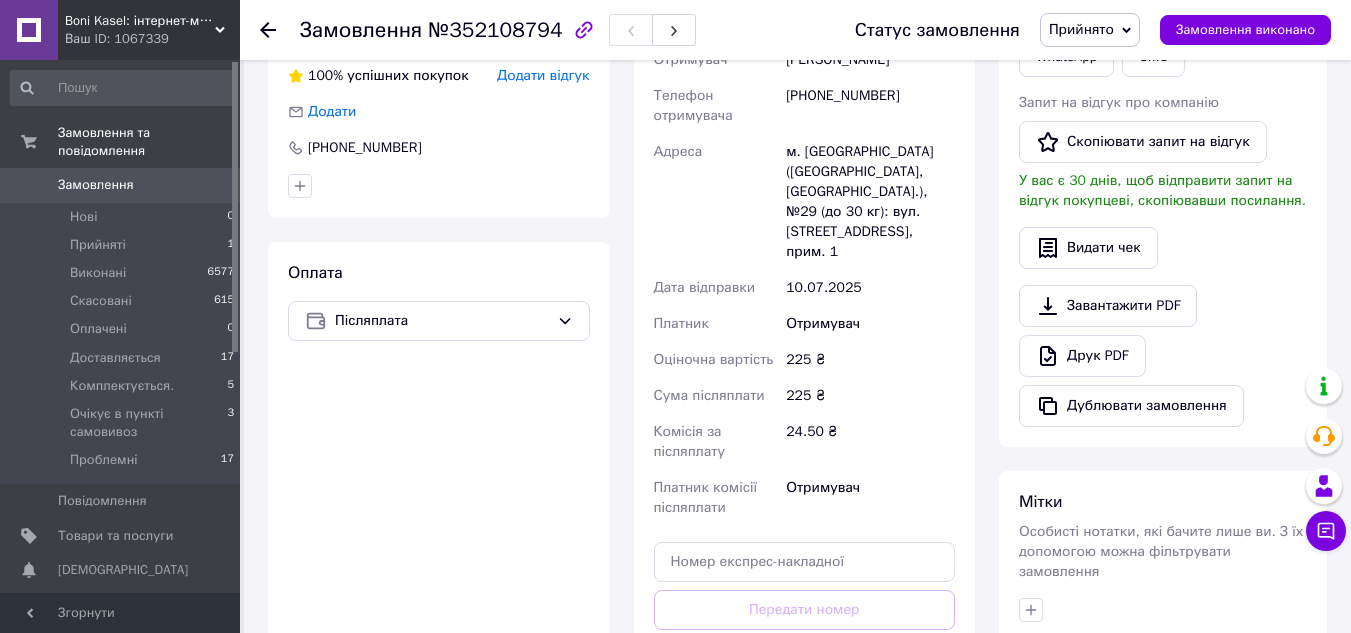 scroll, scrollTop: 600, scrollLeft: 0, axis: vertical 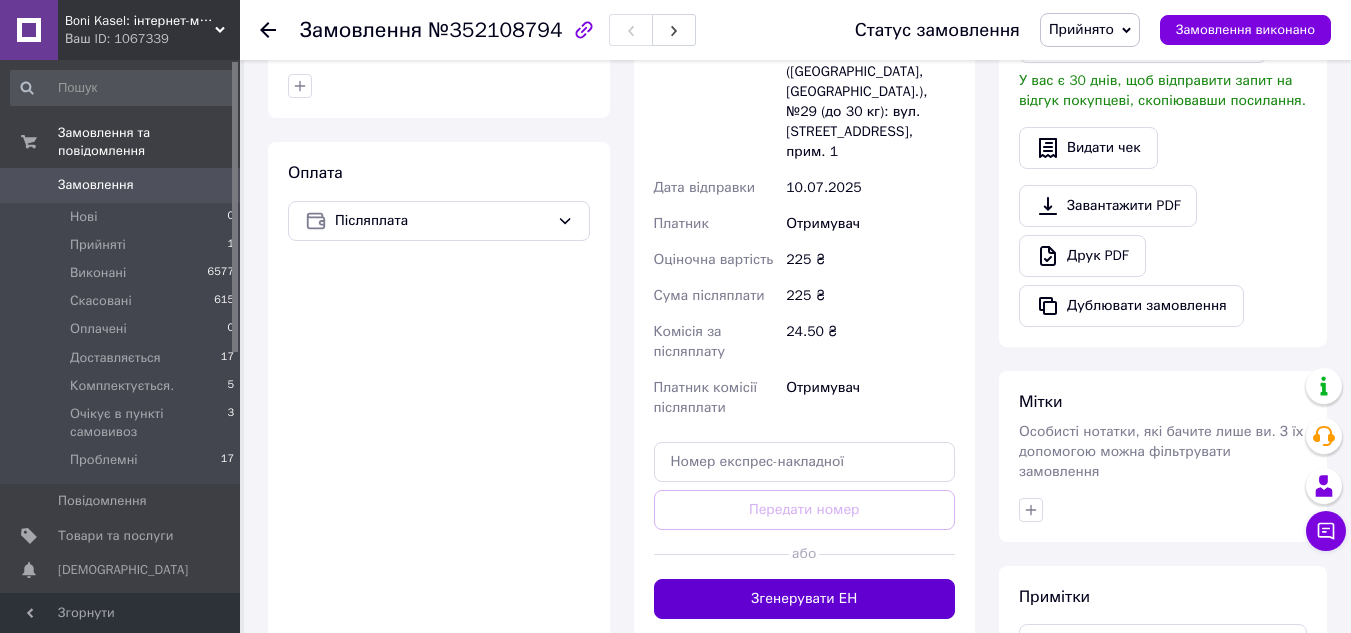 click on "Згенерувати ЕН" at bounding box center (805, 599) 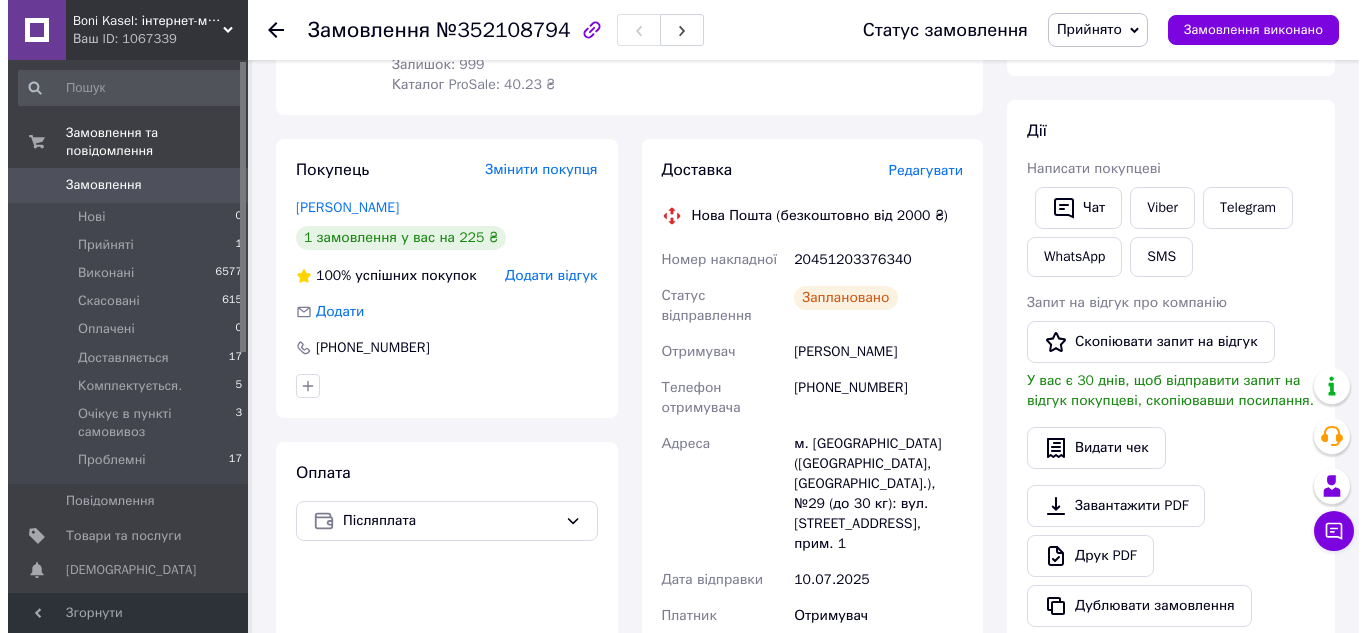 scroll, scrollTop: 0, scrollLeft: 0, axis: both 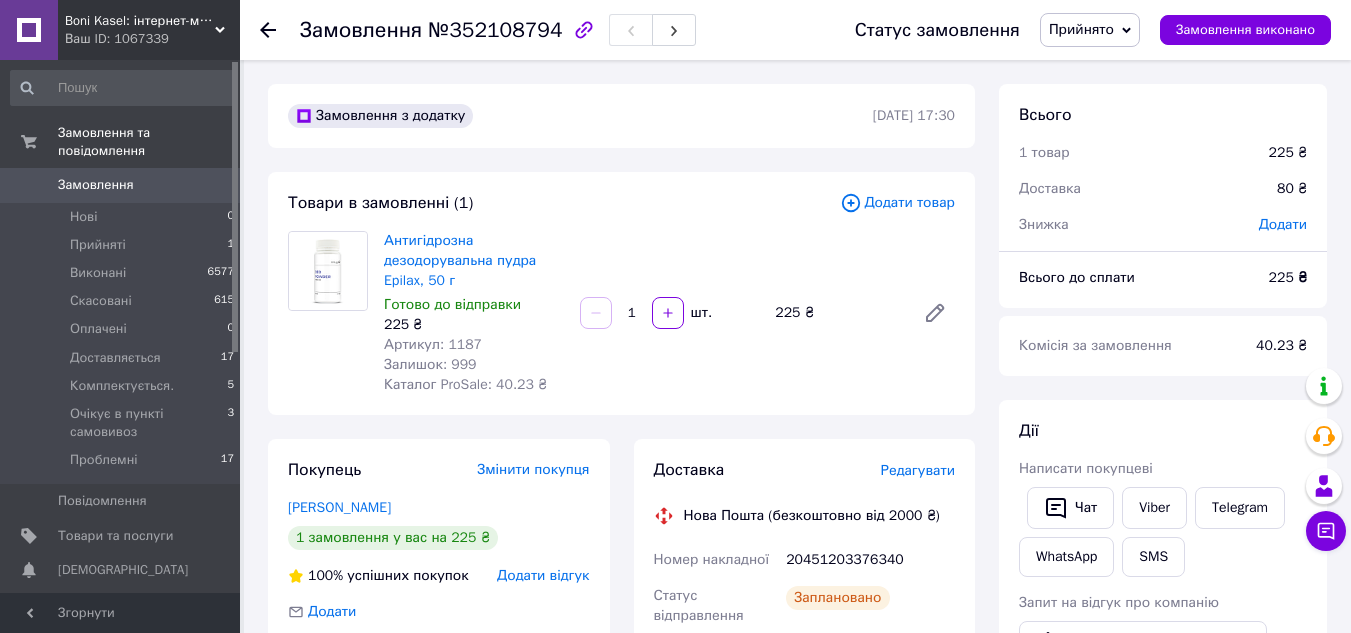 click on "Прийнято" at bounding box center (1090, 30) 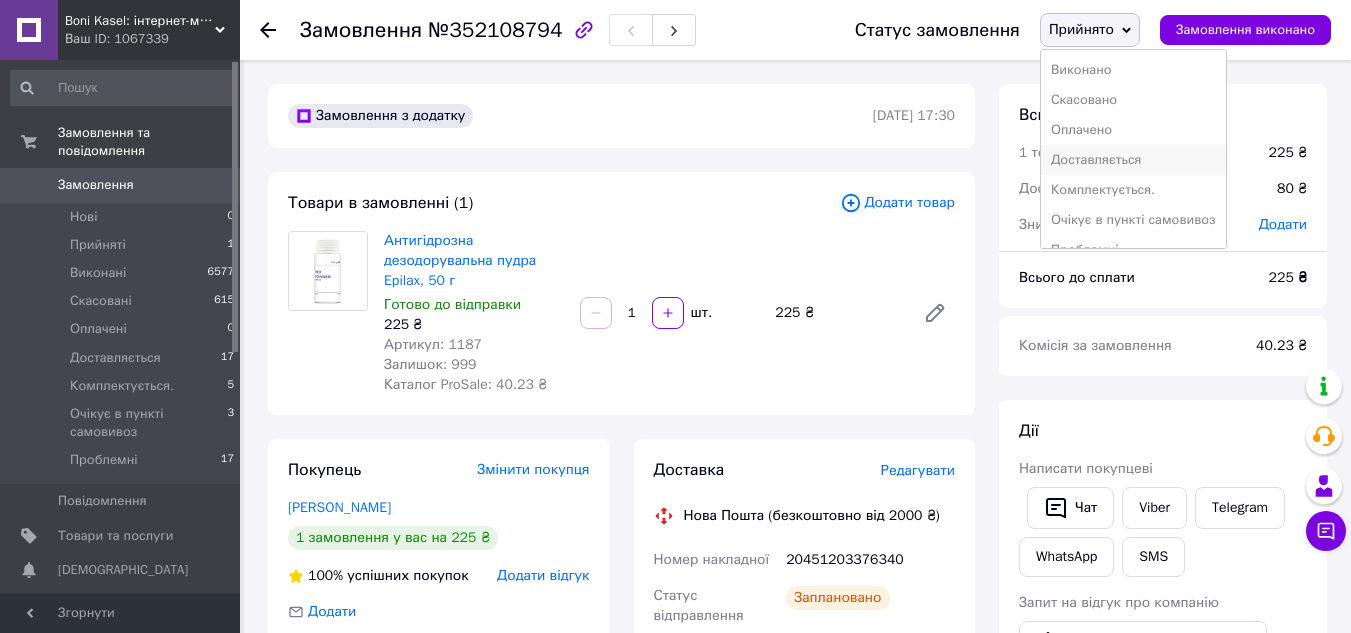 click on "Доставляється" at bounding box center [1133, 160] 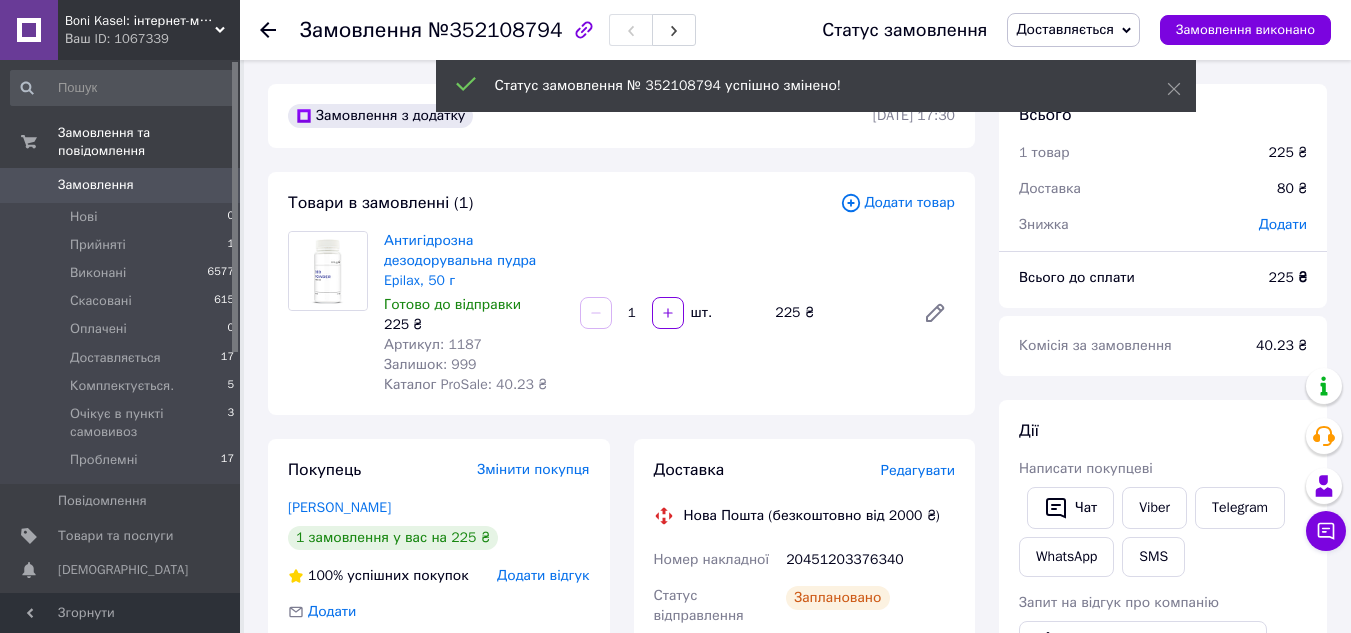 click 